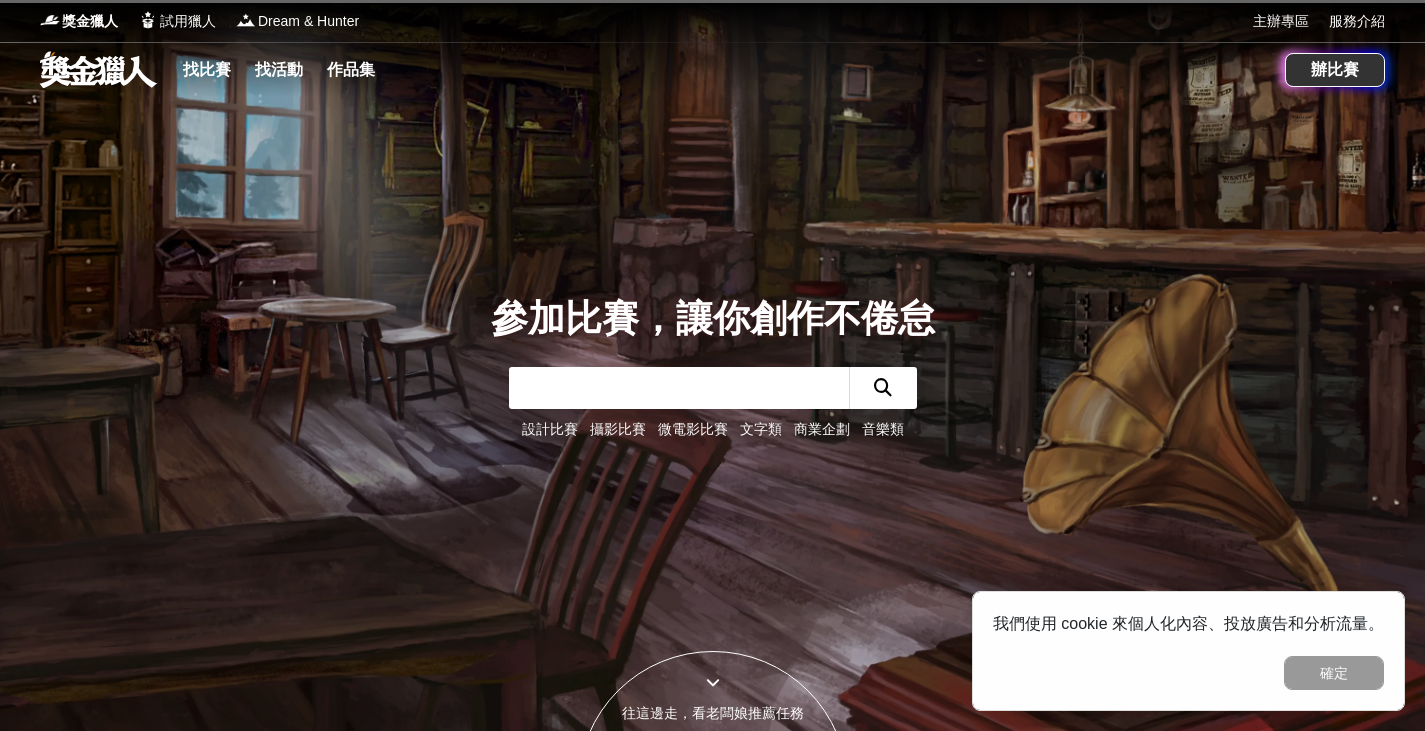 scroll, scrollTop: 0, scrollLeft: 0, axis: both 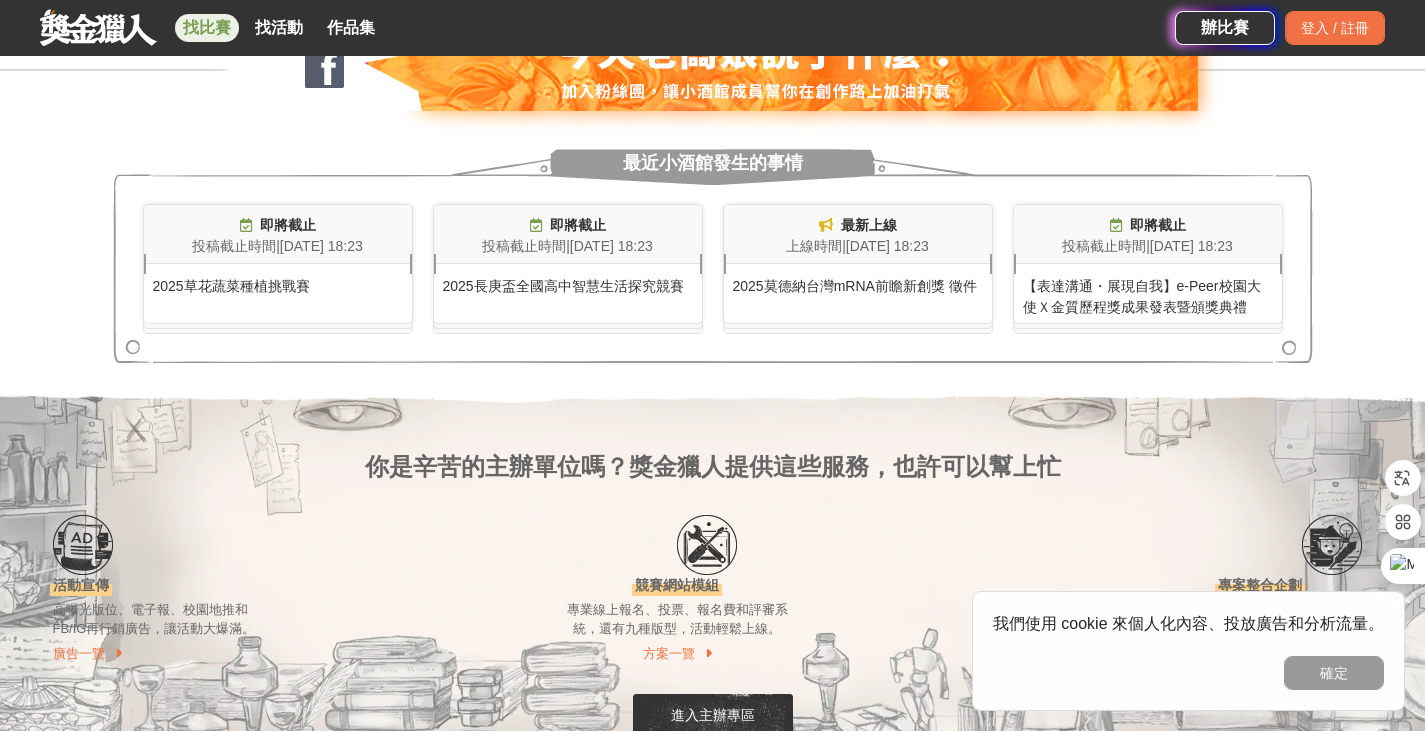 click on "找比賽" at bounding box center (207, 28) 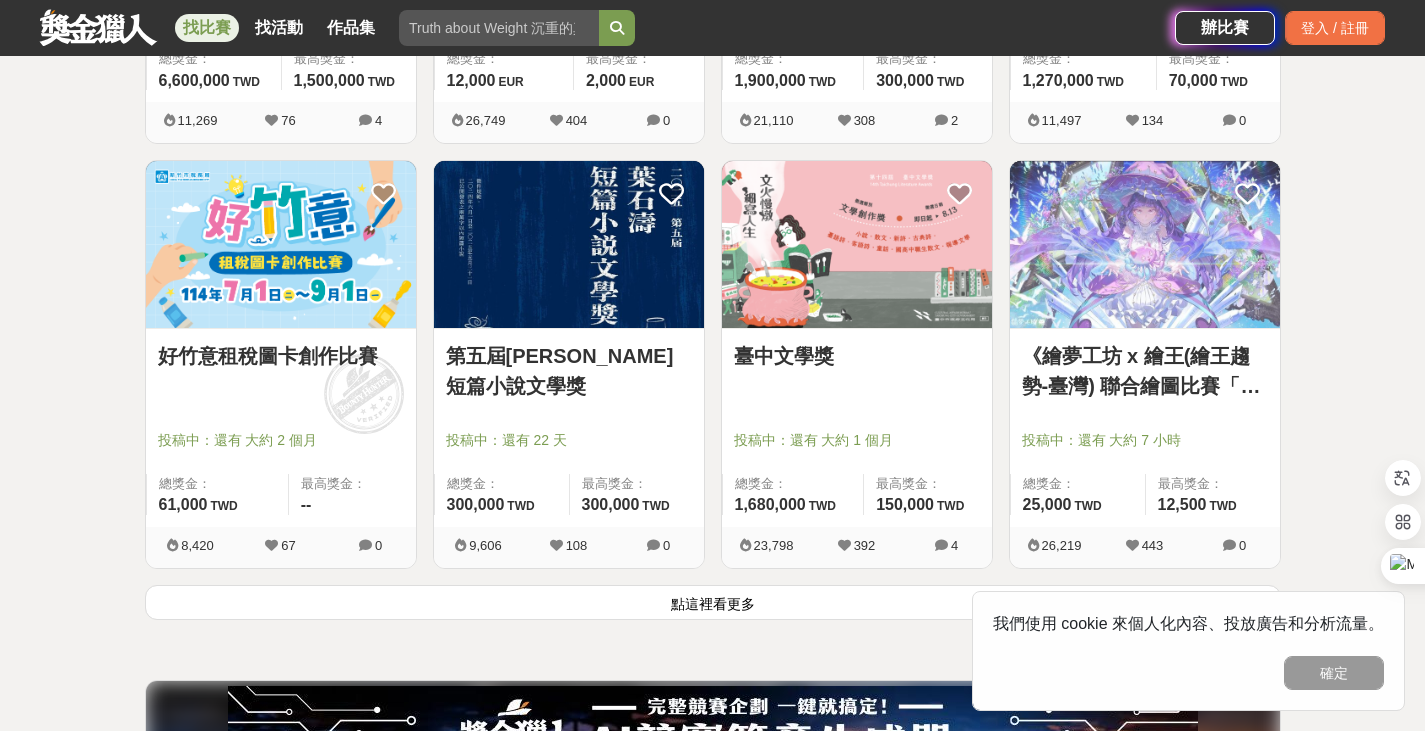 scroll, scrollTop: 2700, scrollLeft: 0, axis: vertical 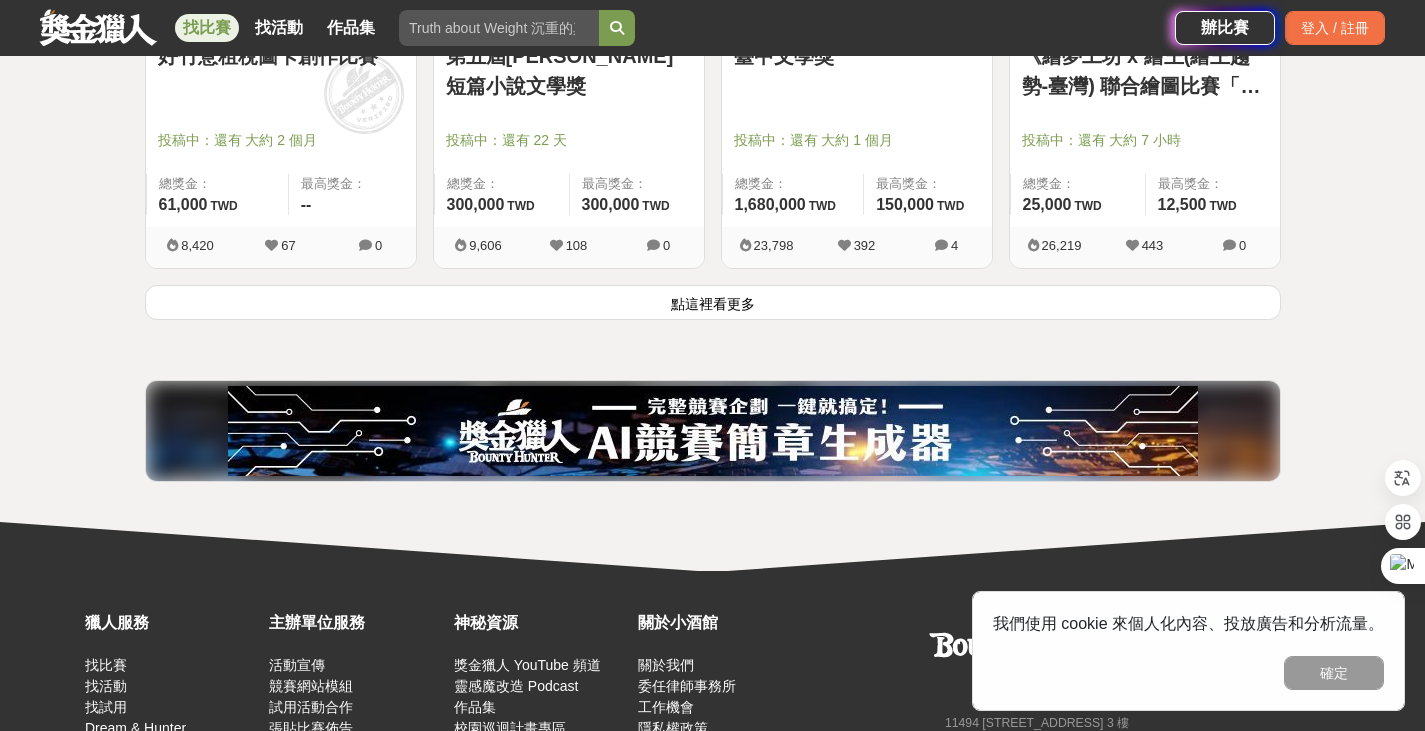 click on "點這裡看更多" at bounding box center [713, 302] 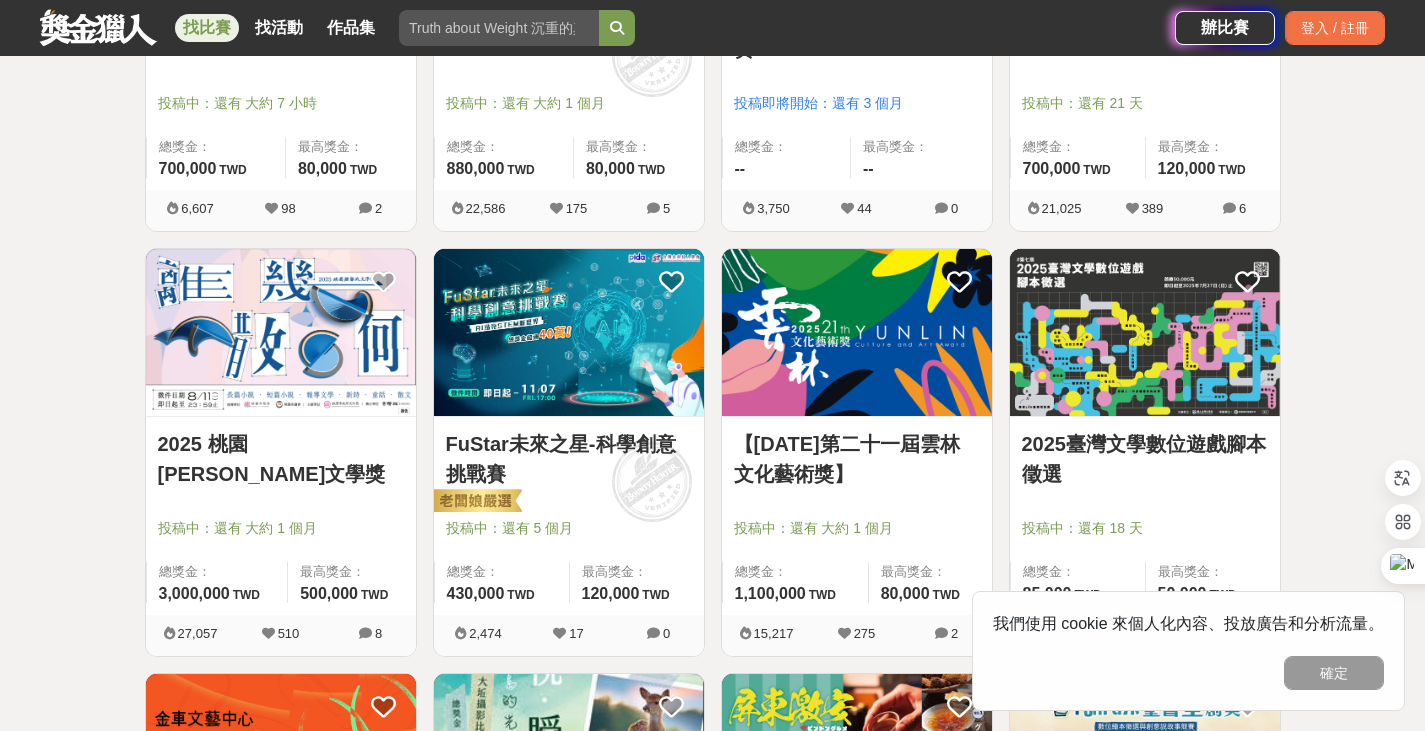 scroll, scrollTop: 4600, scrollLeft: 0, axis: vertical 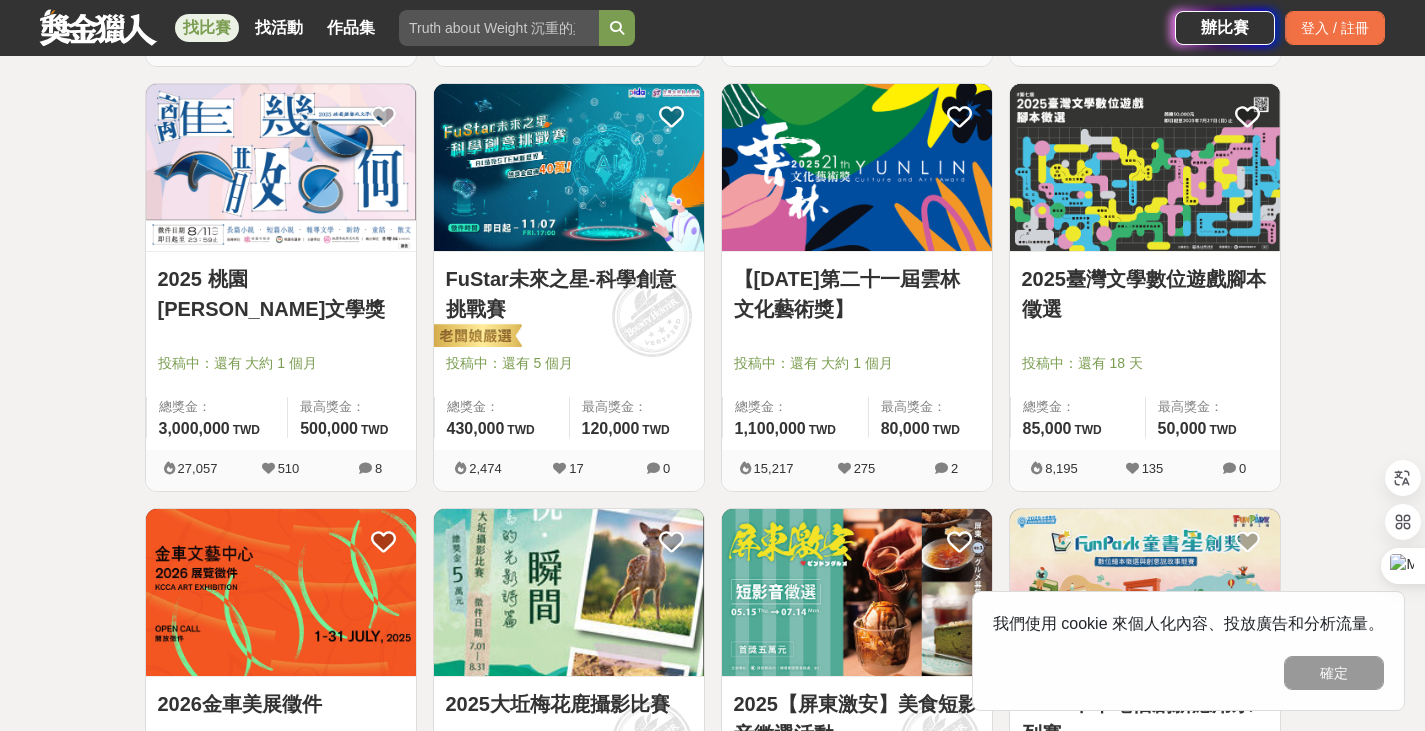 click at bounding box center (499, 28) 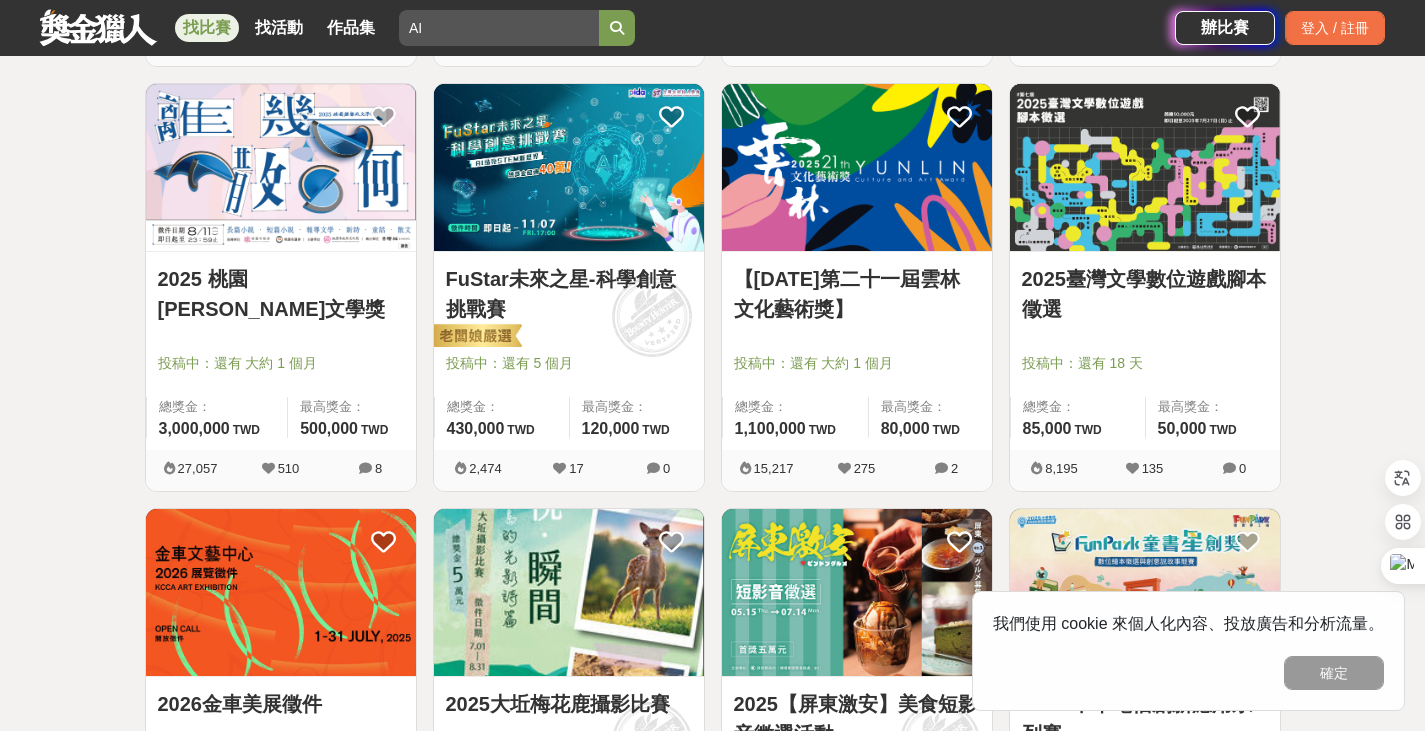 type on "AI" 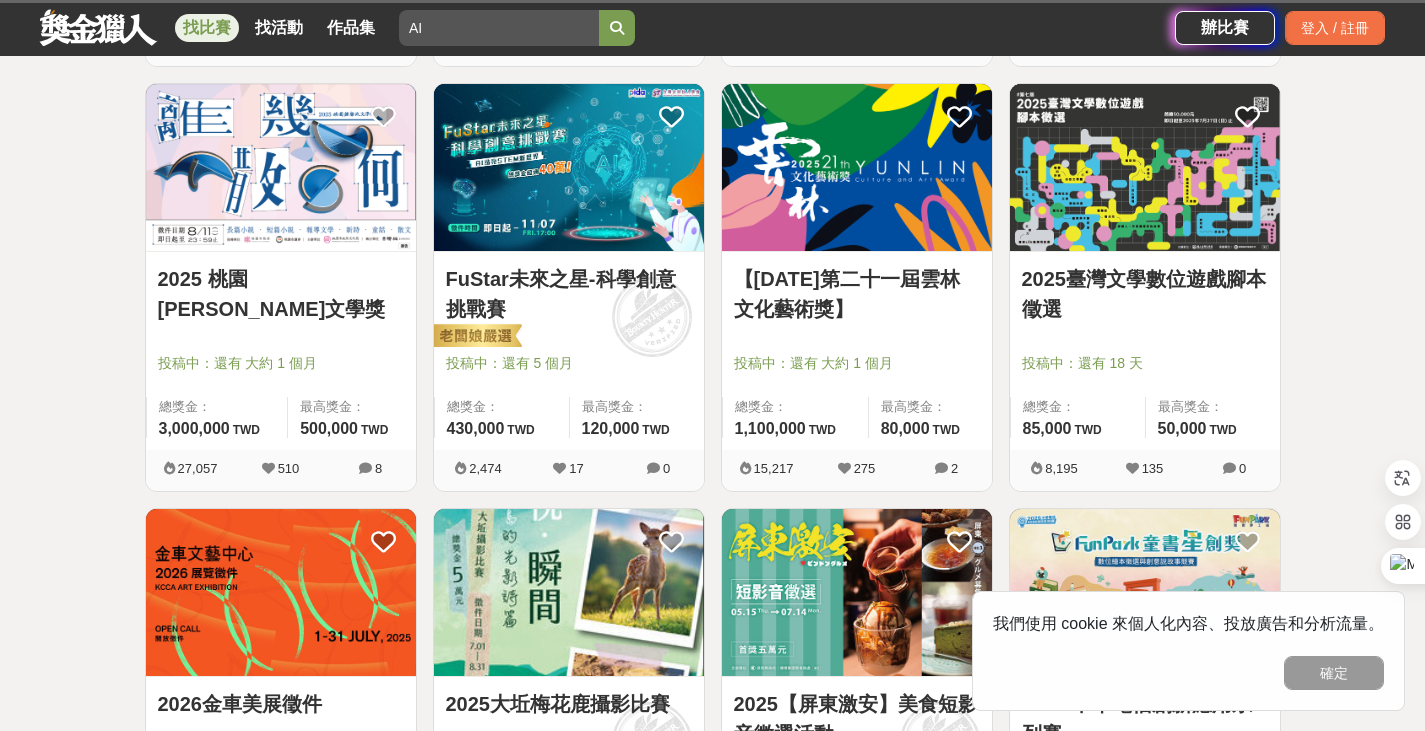 click at bounding box center [617, 28] 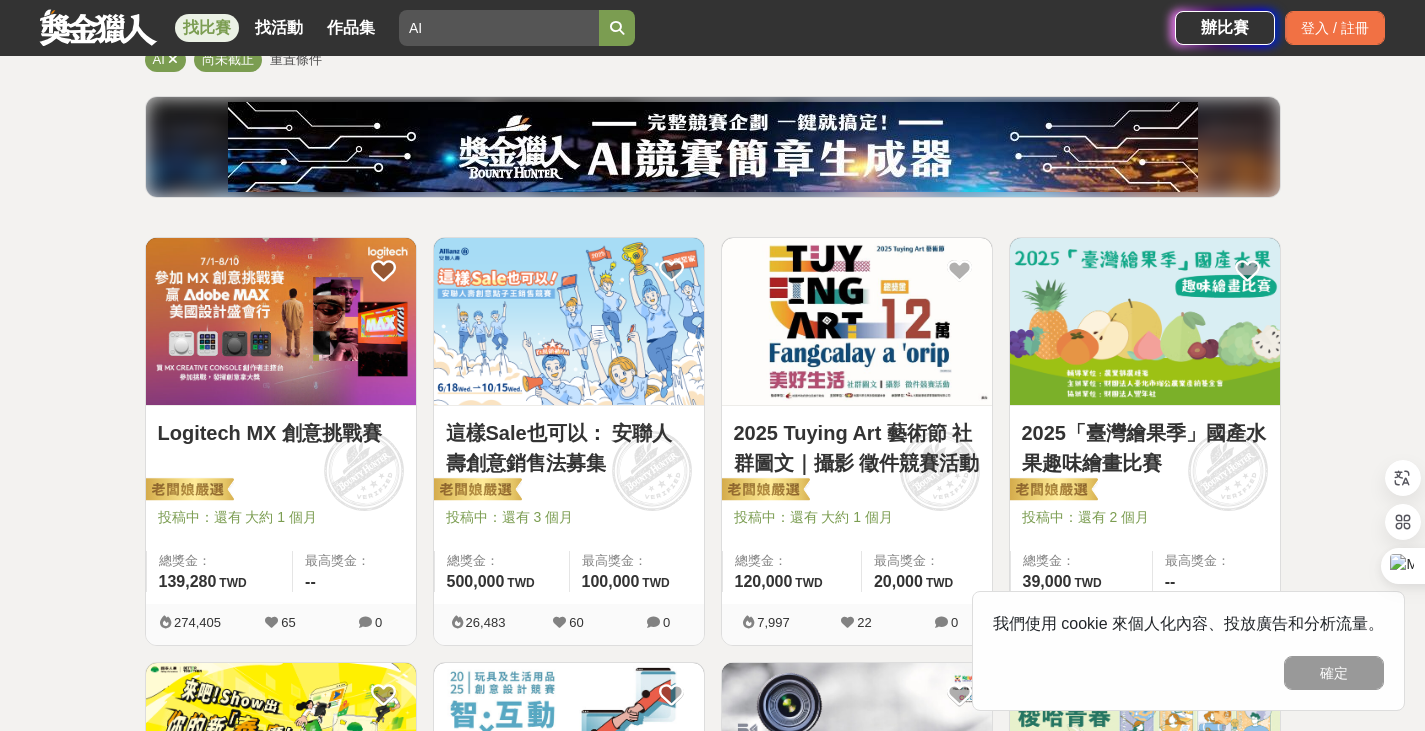 scroll, scrollTop: 0, scrollLeft: 0, axis: both 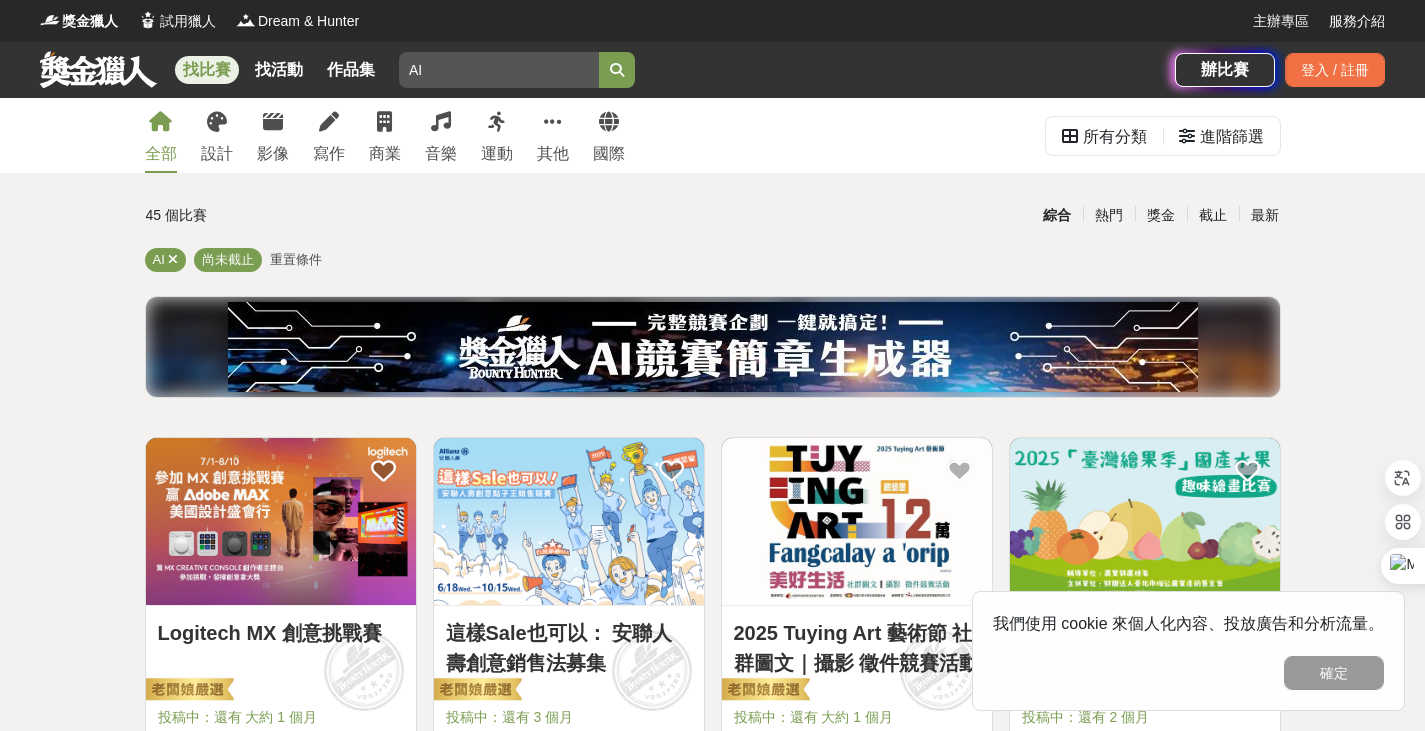 type 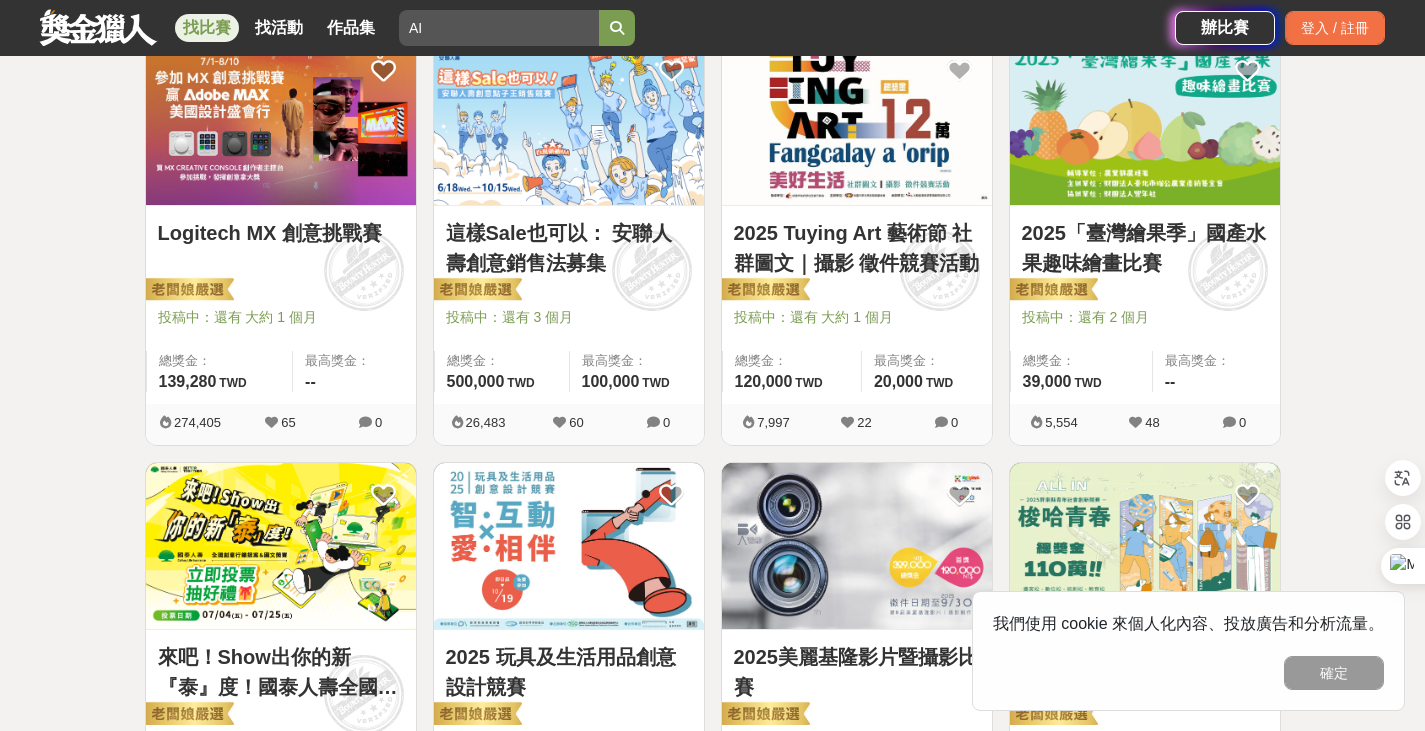 scroll, scrollTop: 0, scrollLeft: 0, axis: both 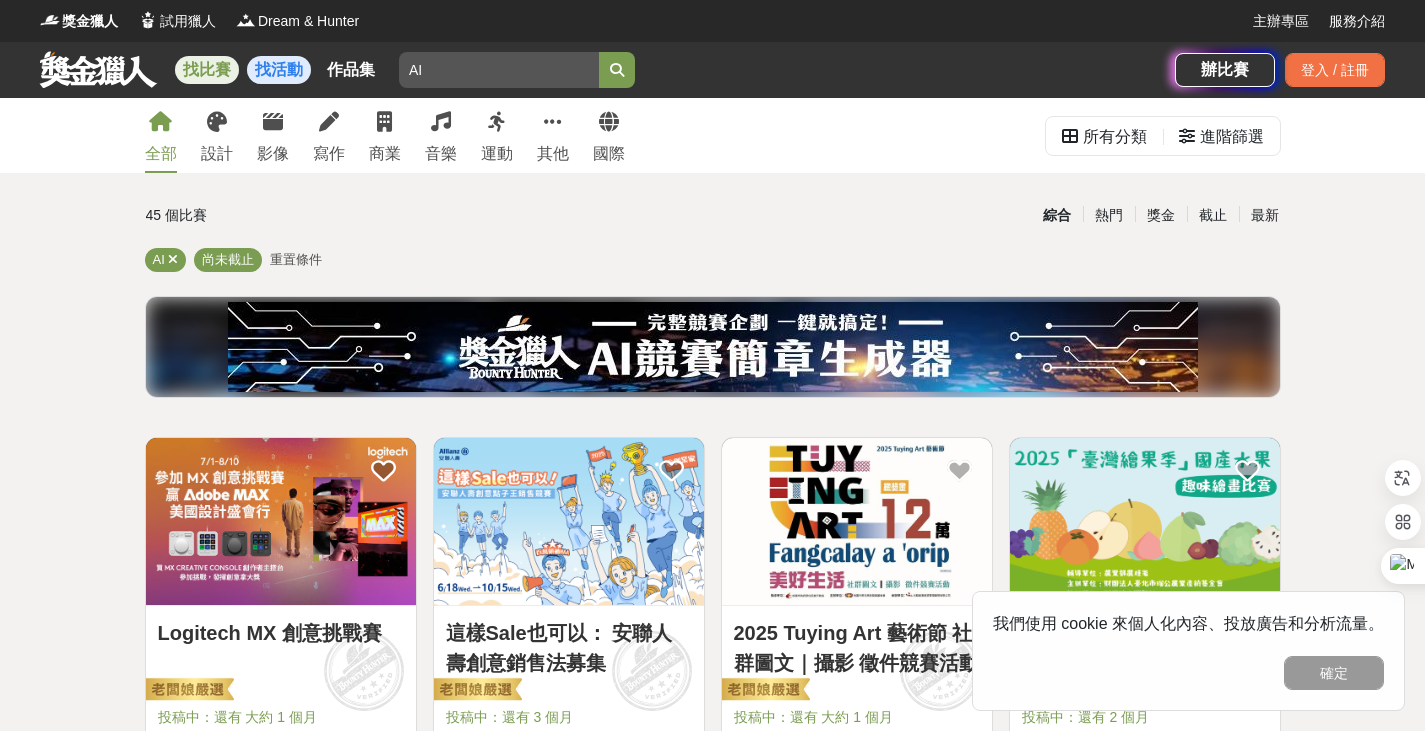 click on "找活動" at bounding box center [279, 70] 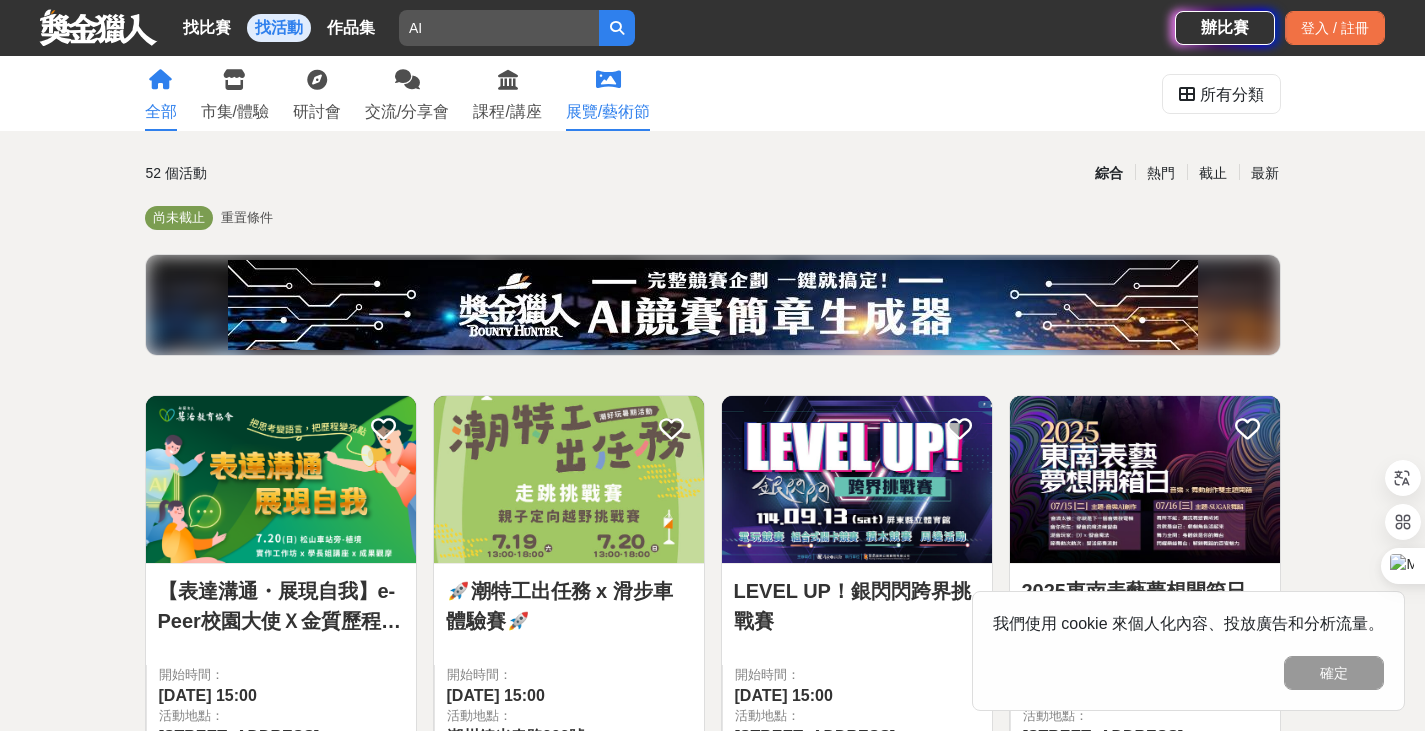 scroll, scrollTop: 0, scrollLeft: 0, axis: both 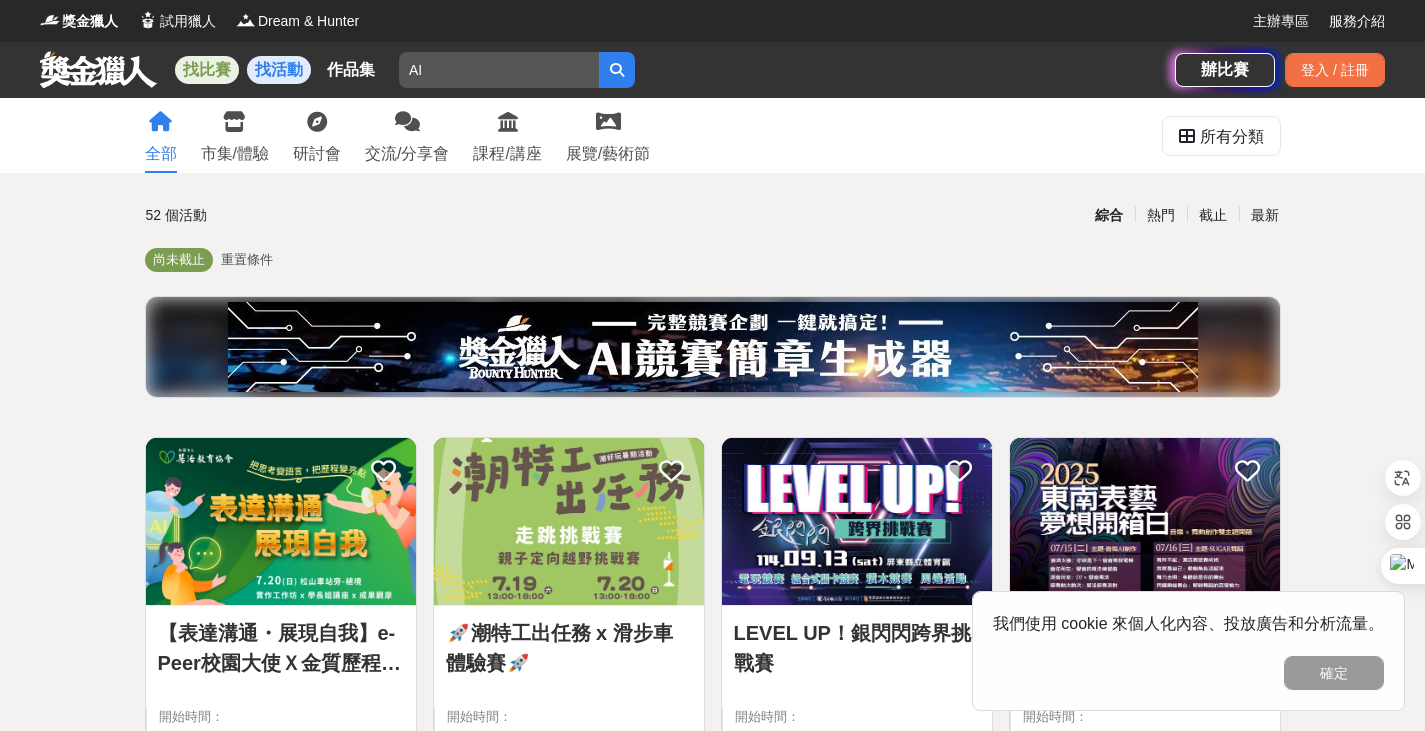 click on "找比賽" at bounding box center [207, 70] 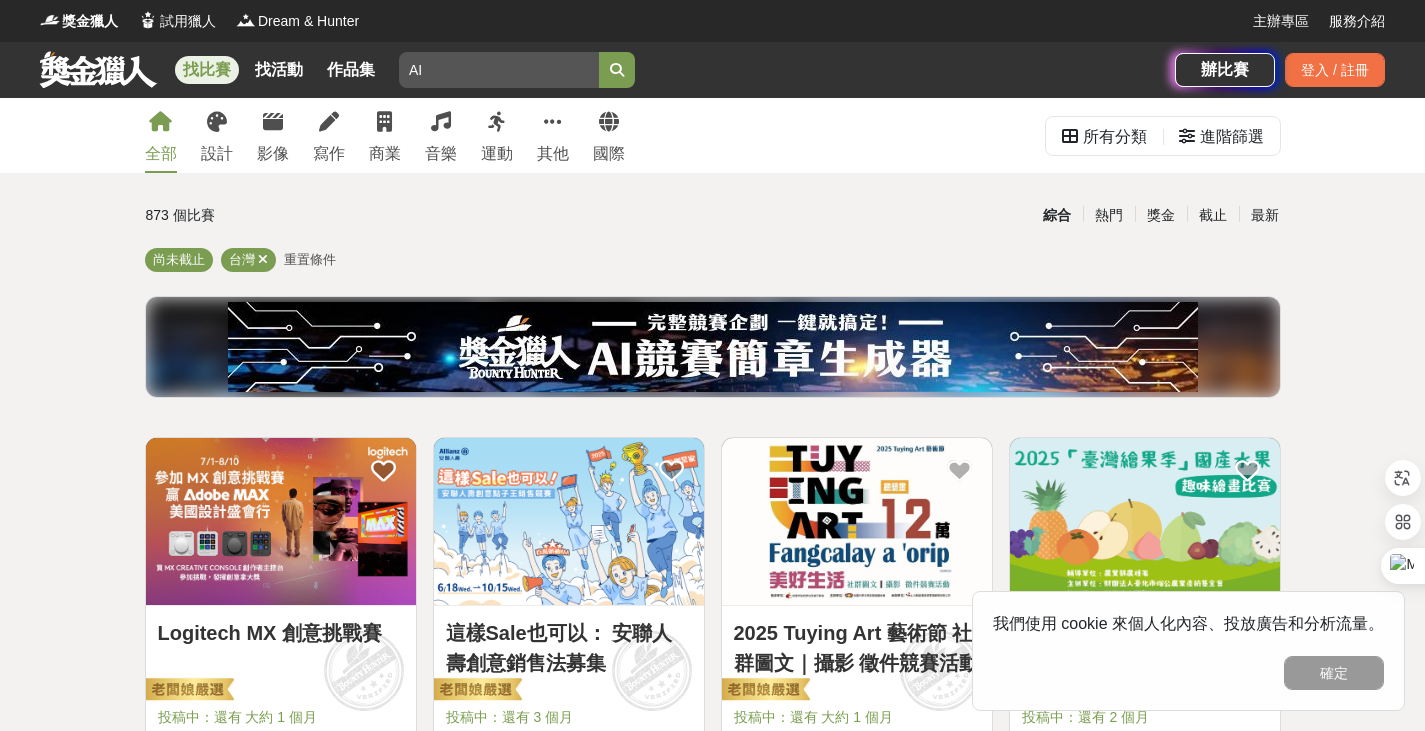 click on "AI" at bounding box center [499, 70] 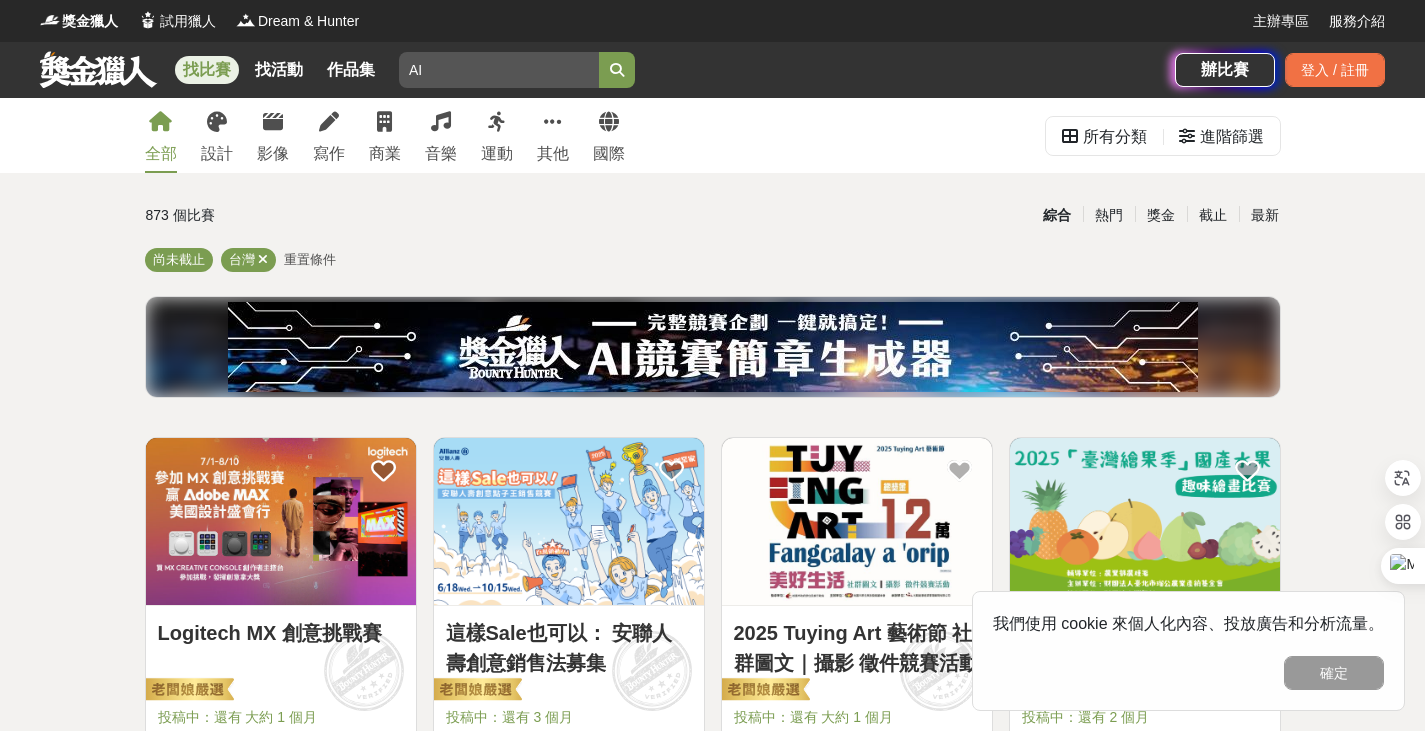 type on "A" 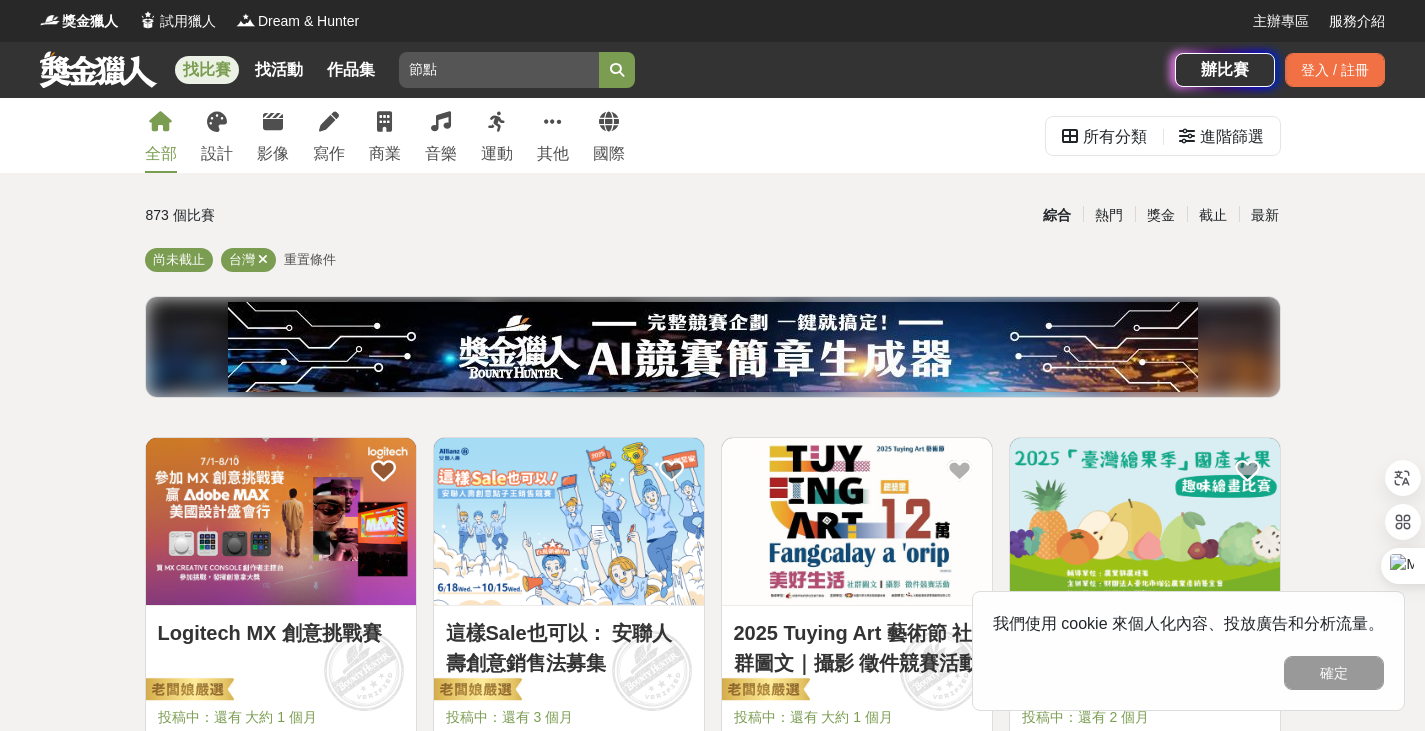 type on "節點" 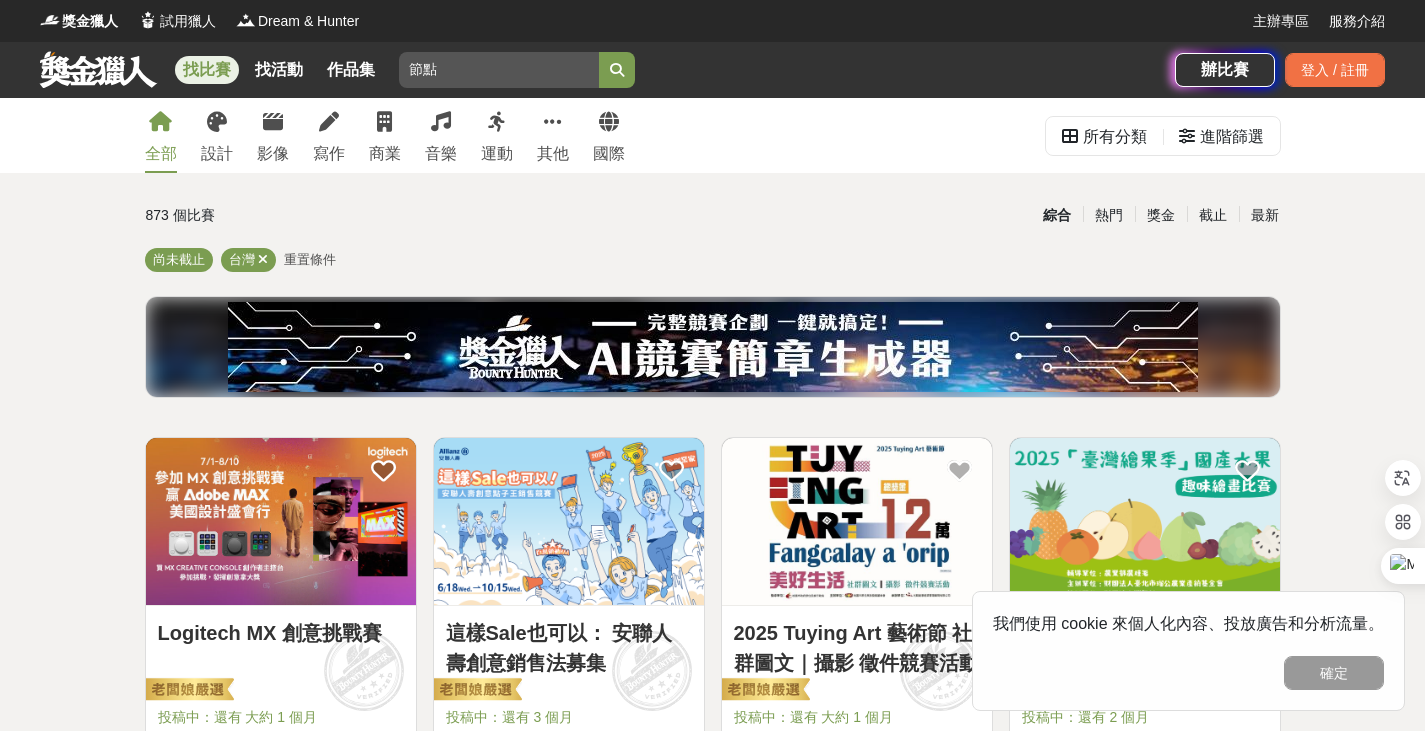 click at bounding box center (617, 70) 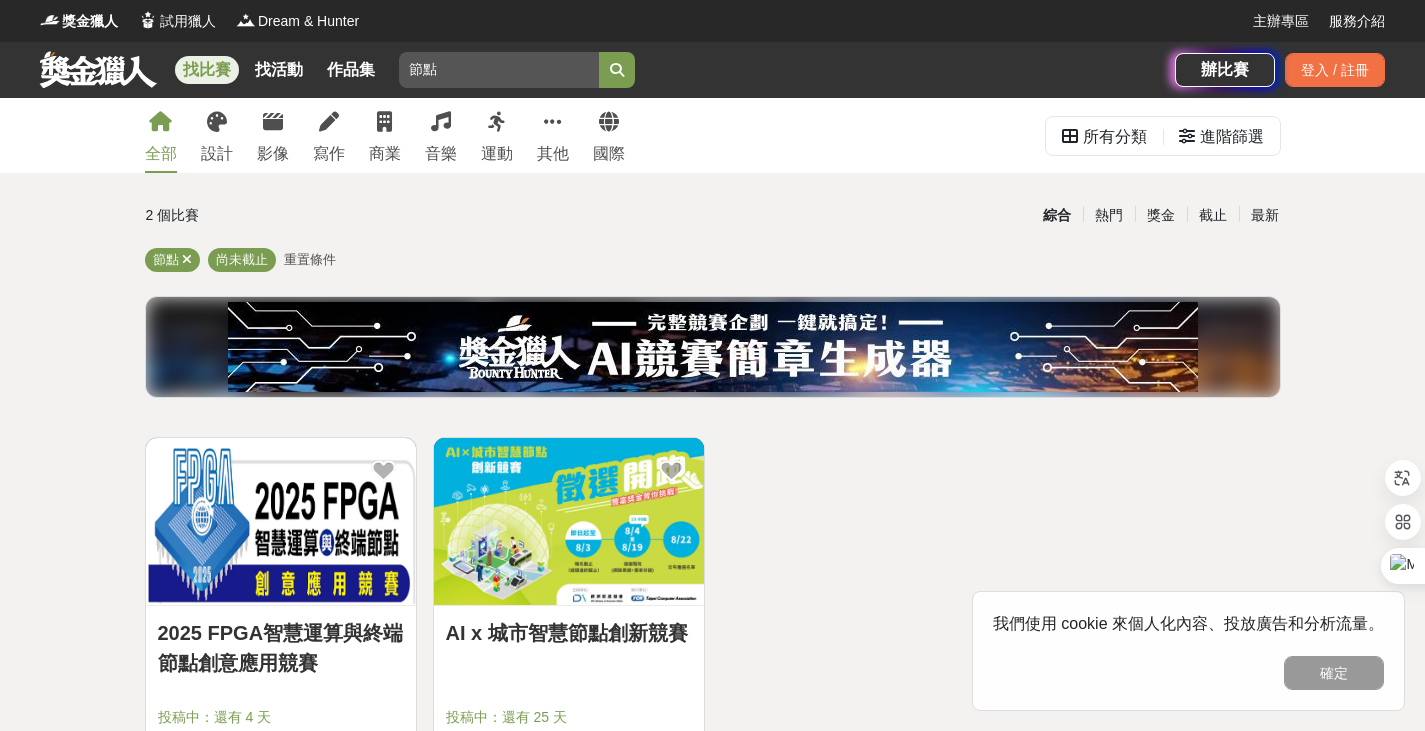 scroll, scrollTop: 200, scrollLeft: 0, axis: vertical 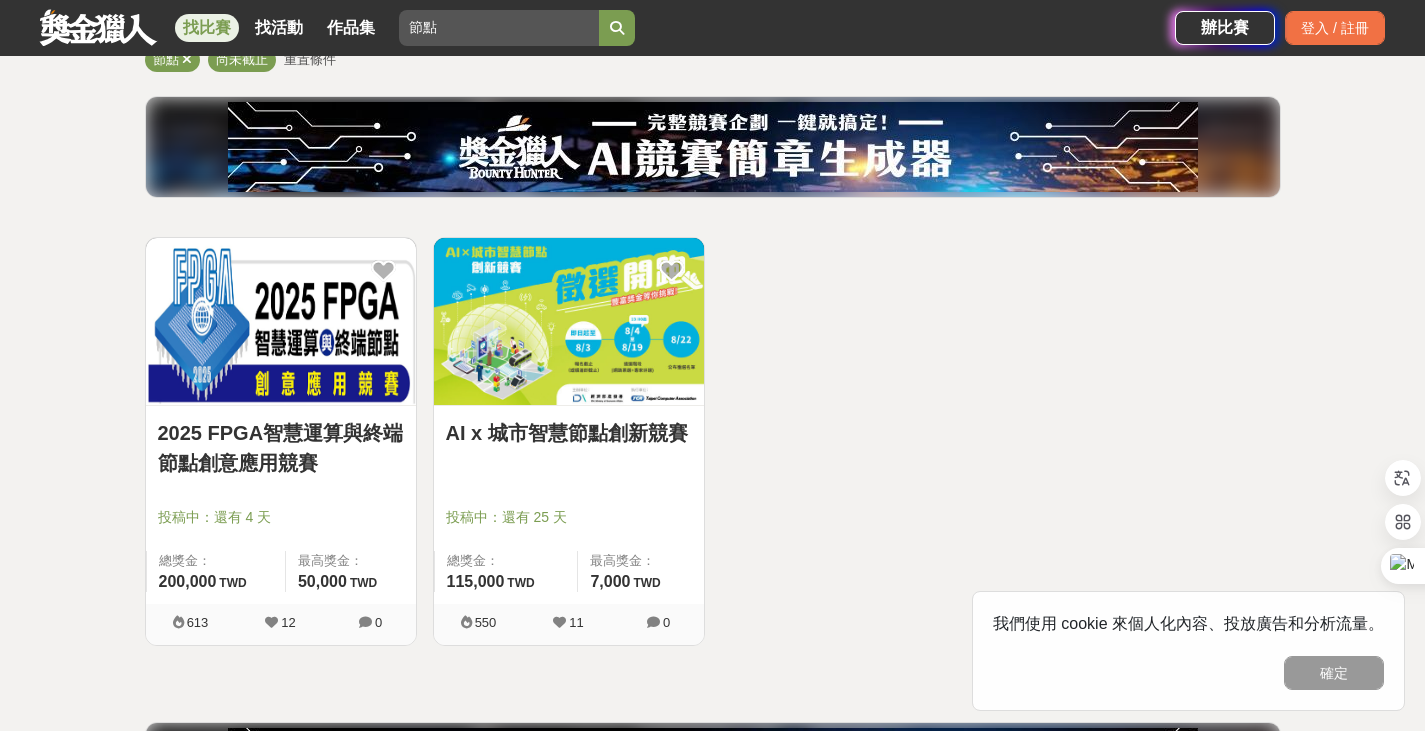 click at bounding box center [569, 321] 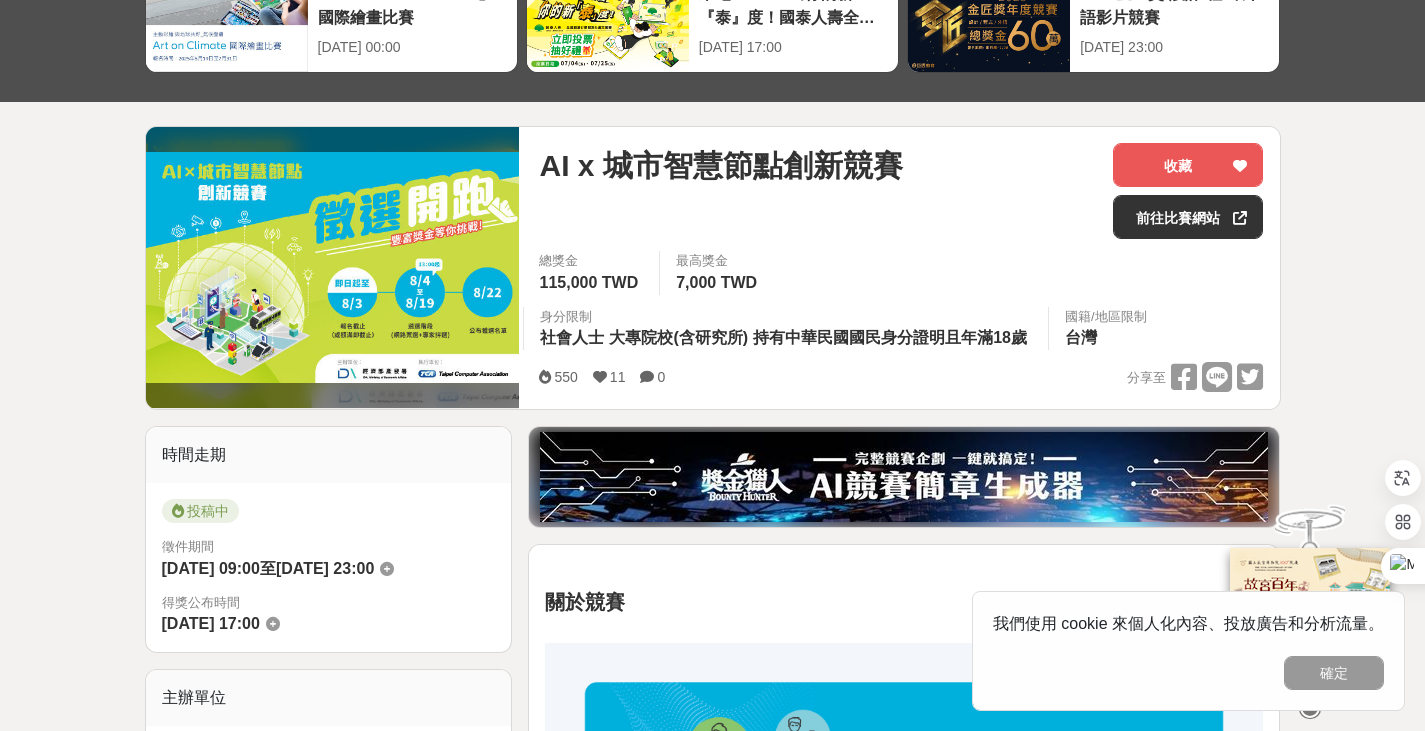 scroll, scrollTop: 200, scrollLeft: 0, axis: vertical 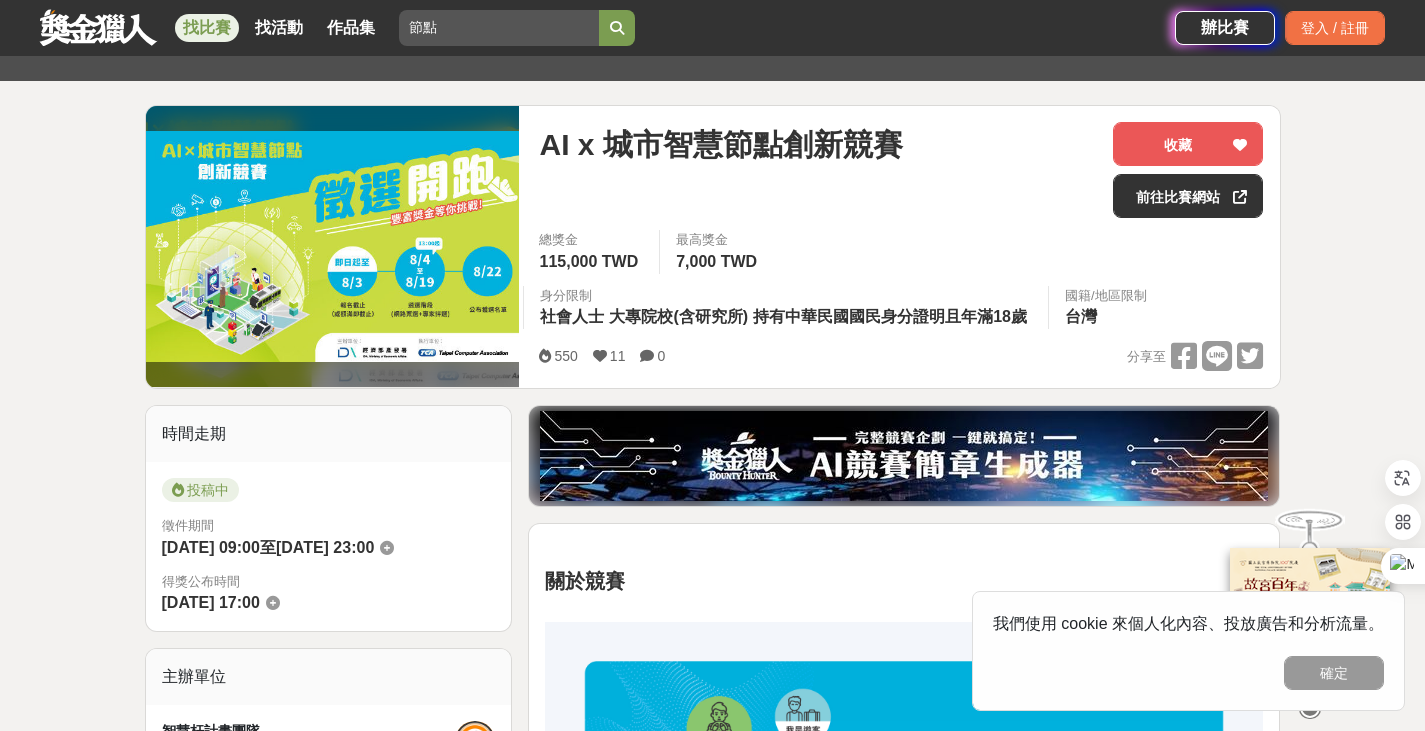 click at bounding box center (600, 356) 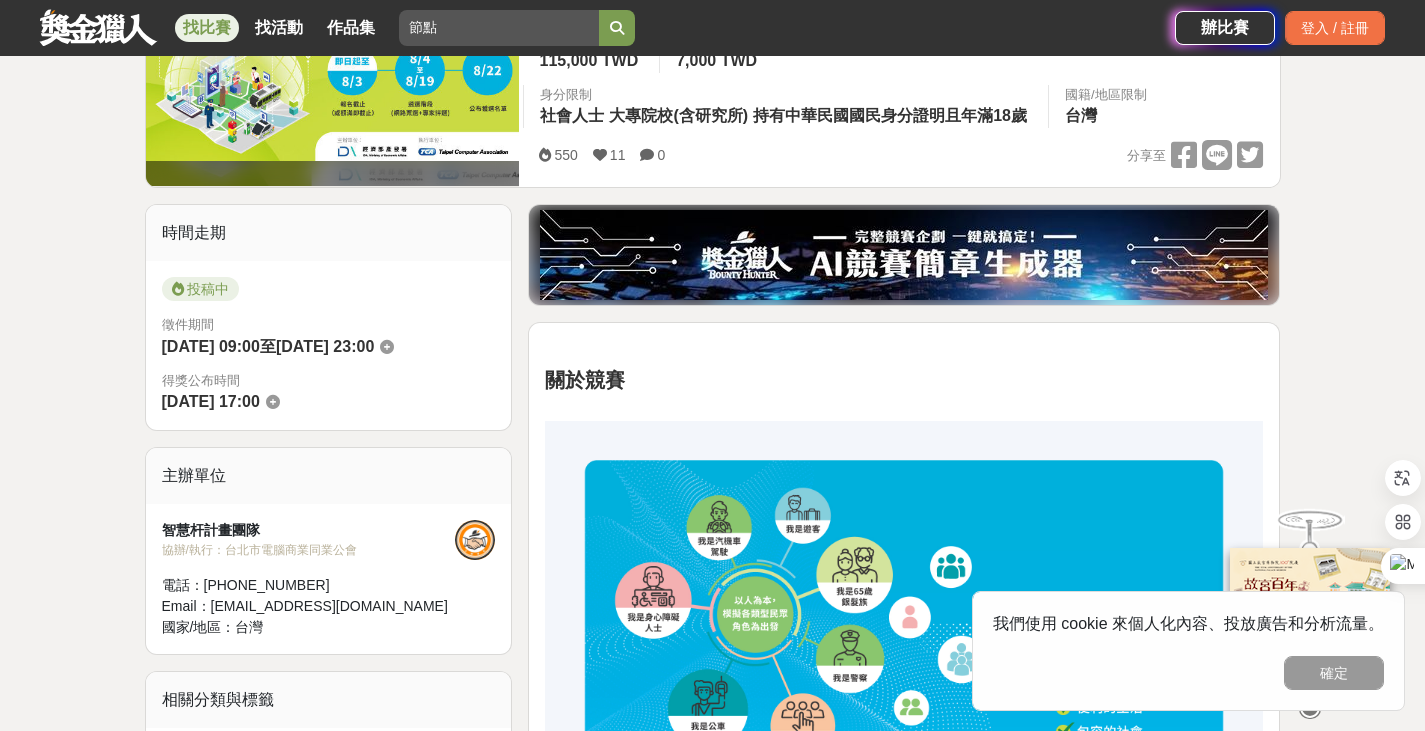 scroll, scrollTop: 600, scrollLeft: 0, axis: vertical 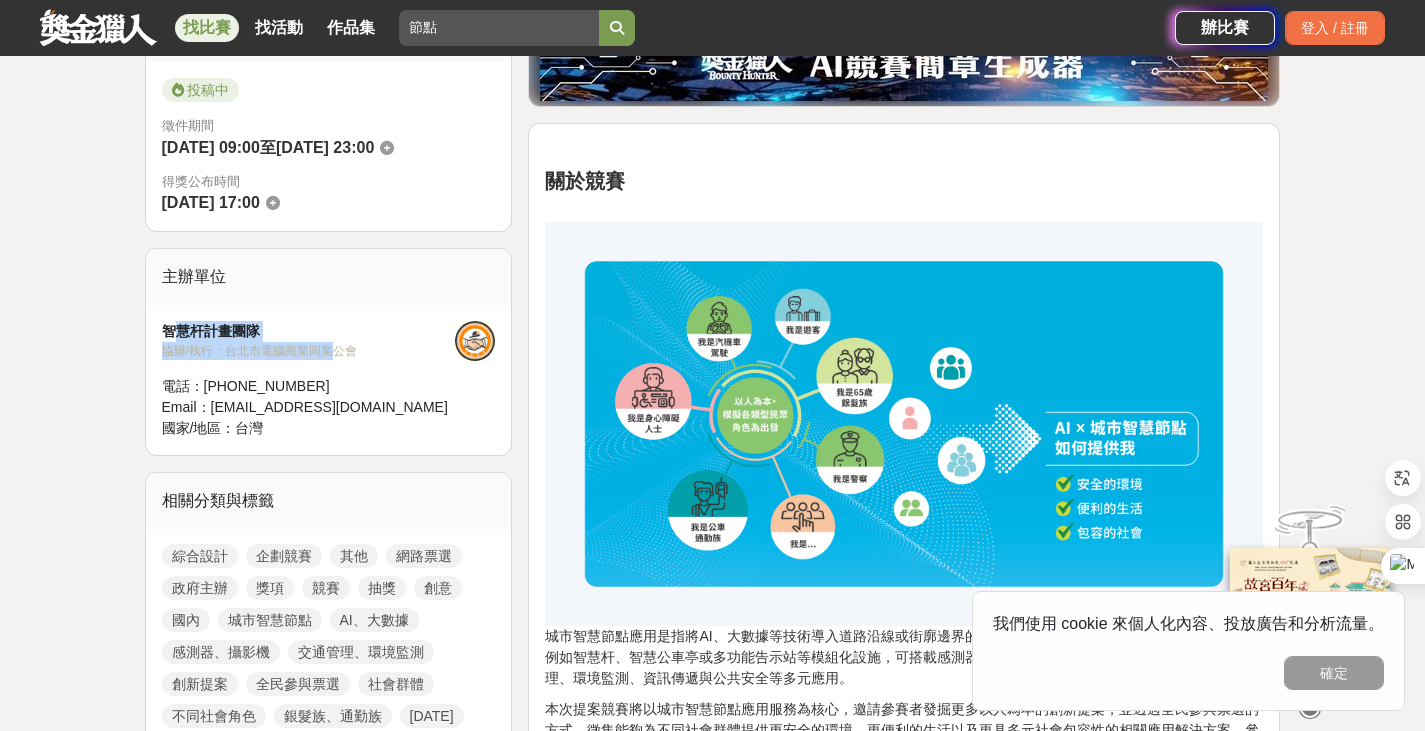 drag, startPoint x: 175, startPoint y: 327, endPoint x: 363, endPoint y: 354, distance: 189.92894 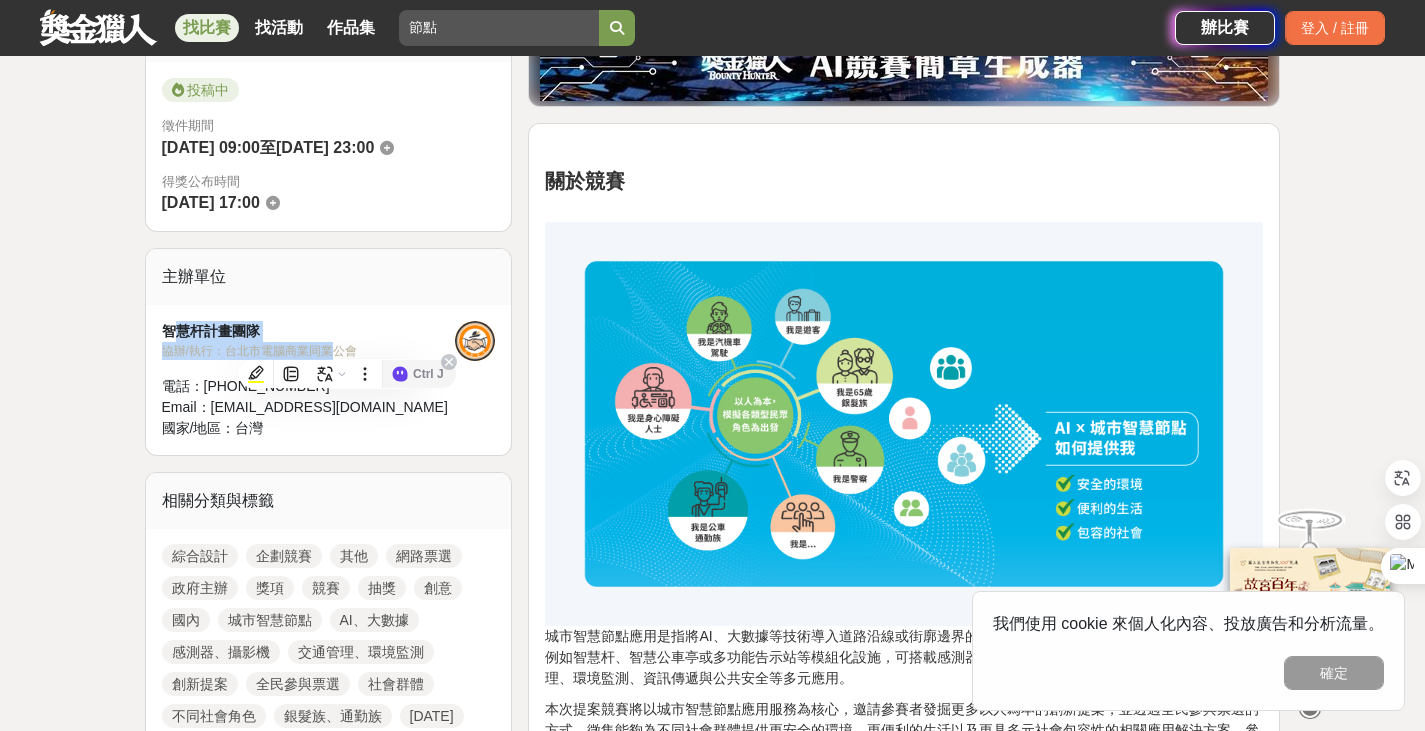 click 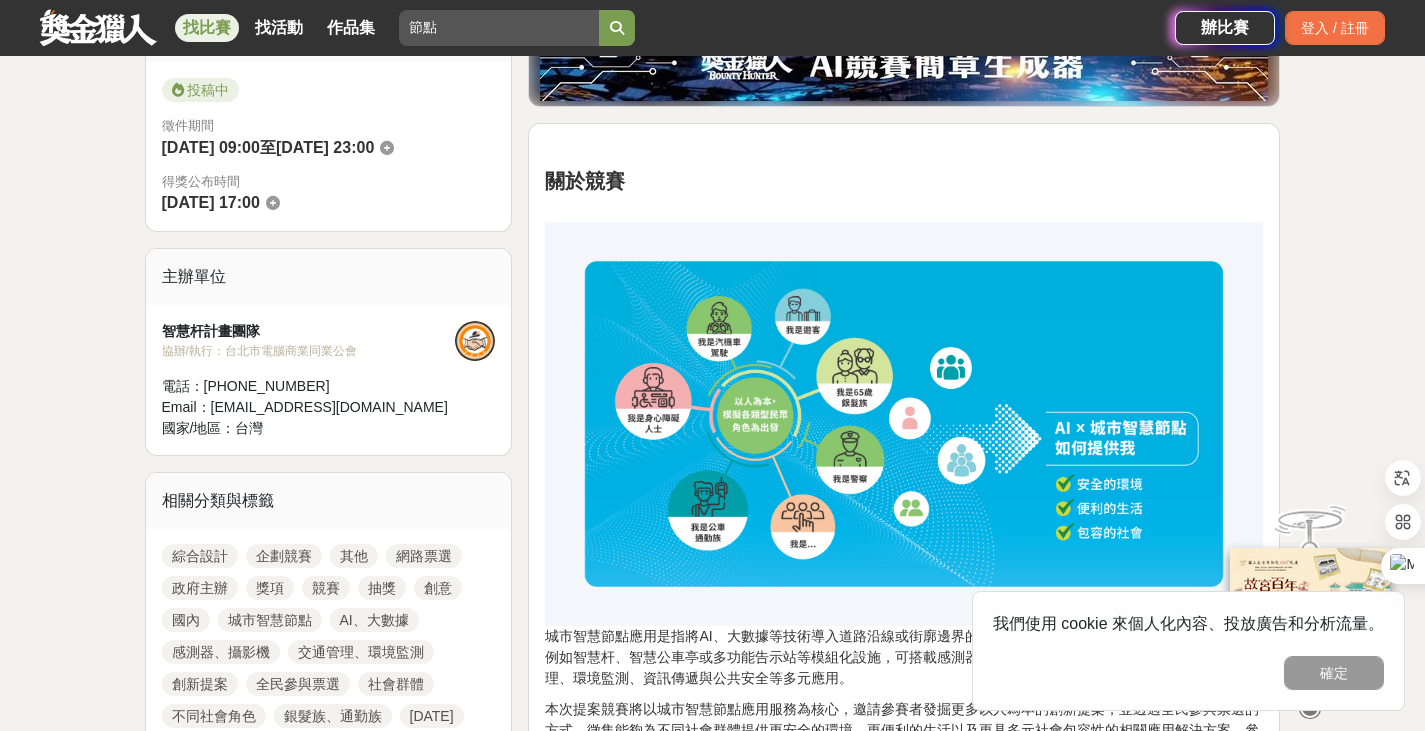 click at bounding box center (475, 341) 